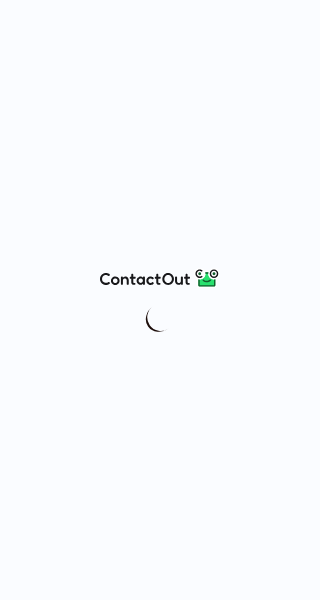 scroll, scrollTop: 0, scrollLeft: 0, axis: both 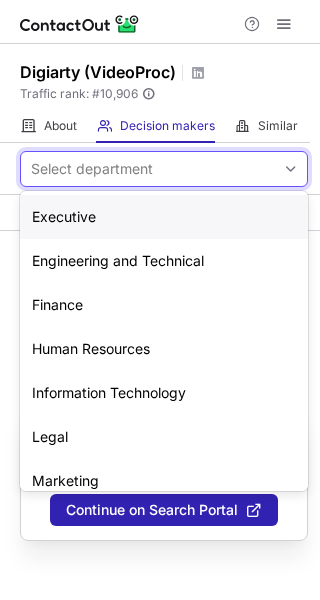 click on "Select department" at bounding box center (92, 169) 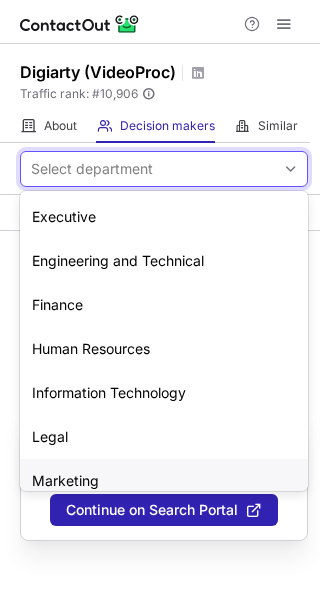 click on "Marketing" at bounding box center (164, 481) 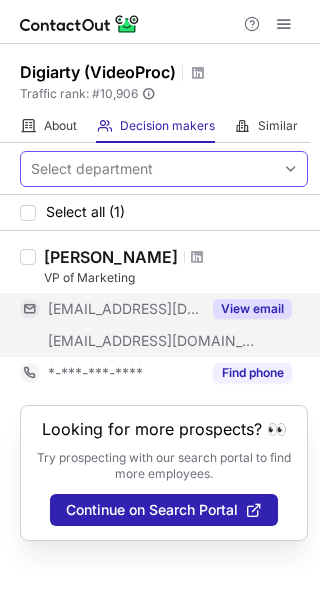 click on "View email" at bounding box center [252, 309] 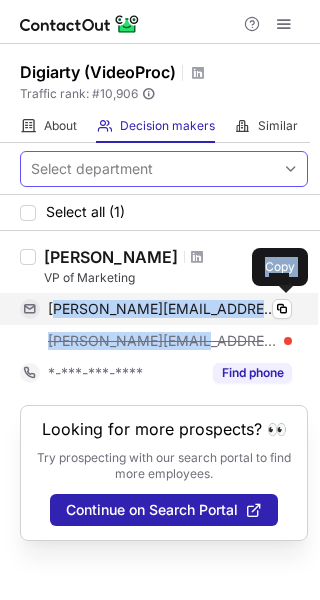 drag, startPoint x: 192, startPoint y: 342, endPoint x: 53, endPoint y: 307, distance: 143.33876 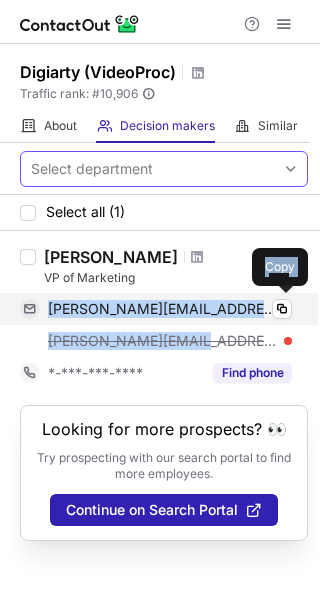 drag, startPoint x: 192, startPoint y: 334, endPoint x: 43, endPoint y: 307, distance: 151.42654 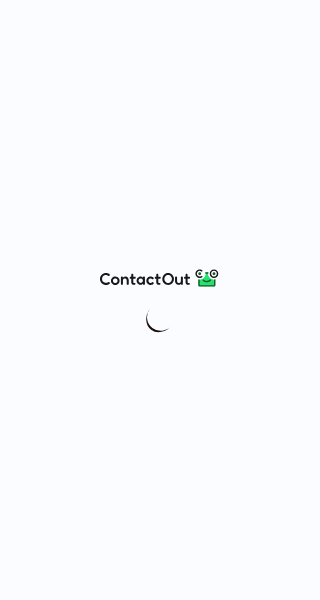 scroll, scrollTop: 0, scrollLeft: 0, axis: both 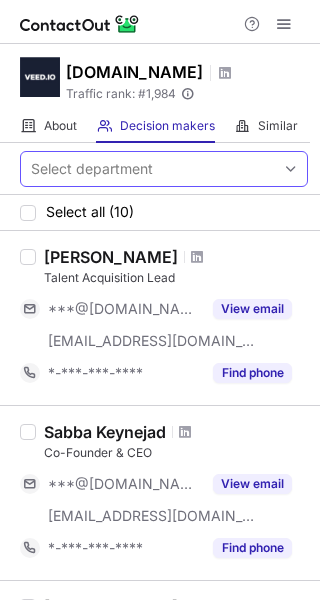 click on "Select department" at bounding box center [92, 169] 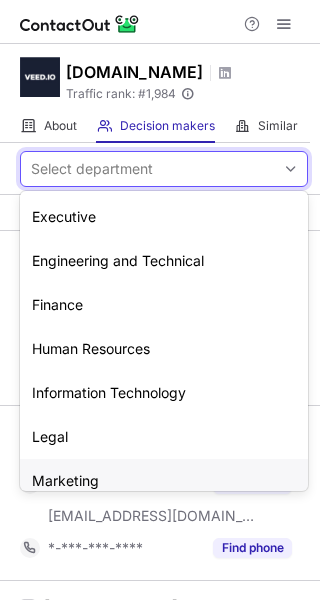 click on "Marketing" at bounding box center (164, 481) 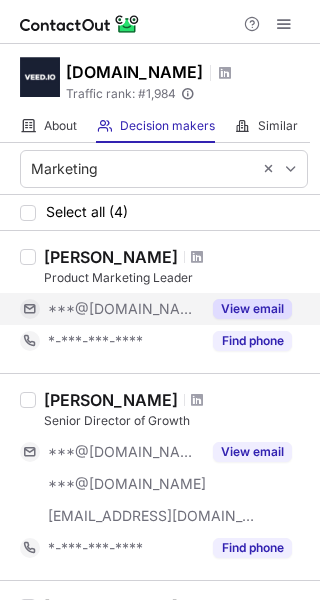 scroll, scrollTop: 34, scrollLeft: 0, axis: vertical 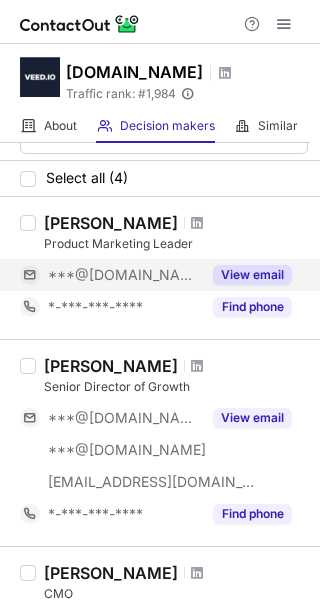click on "View email" at bounding box center [252, 275] 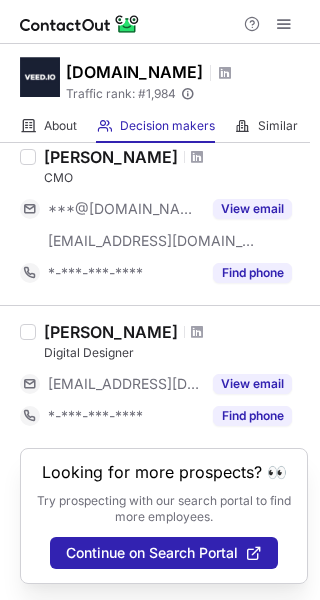 scroll, scrollTop: 0, scrollLeft: 0, axis: both 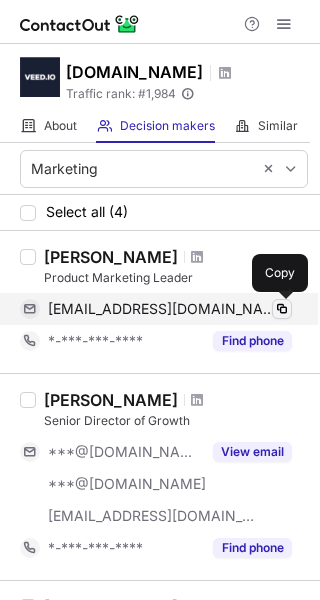 click at bounding box center [282, 309] 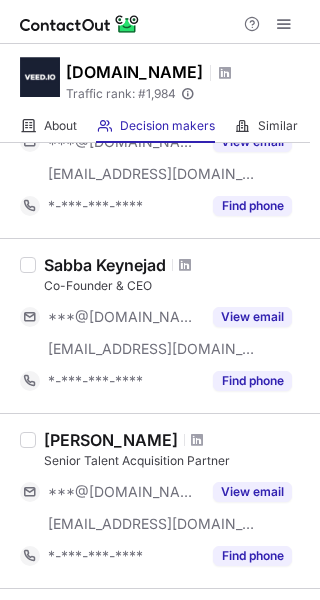 scroll, scrollTop: 168, scrollLeft: 0, axis: vertical 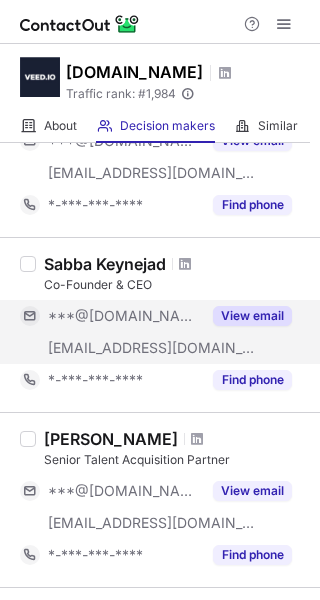 click on "View email" at bounding box center (252, 316) 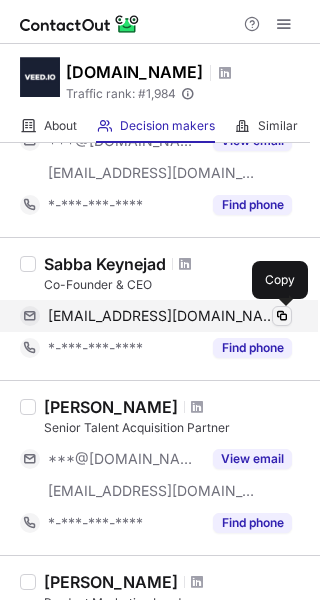 click at bounding box center [282, 316] 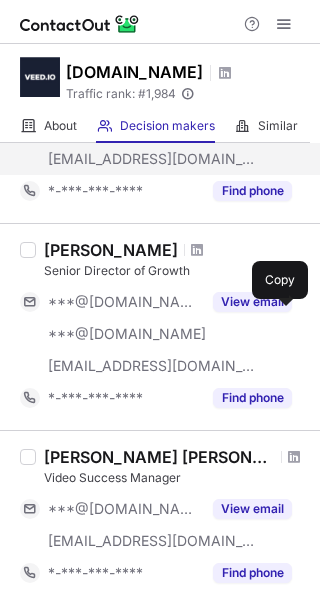 scroll, scrollTop: 1058, scrollLeft: 0, axis: vertical 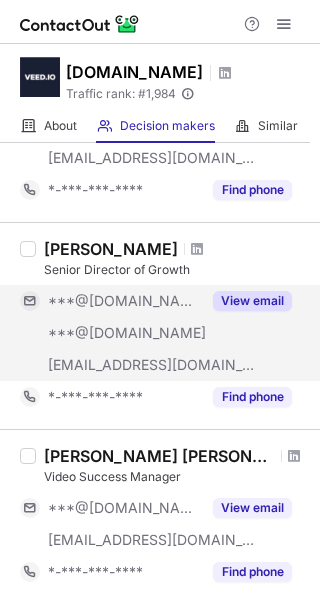 click on "View email" at bounding box center (252, 301) 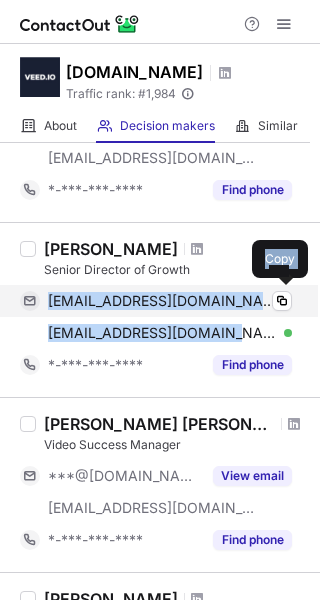 drag, startPoint x: 216, startPoint y: 335, endPoint x: 47, endPoint y: 305, distance: 171.64207 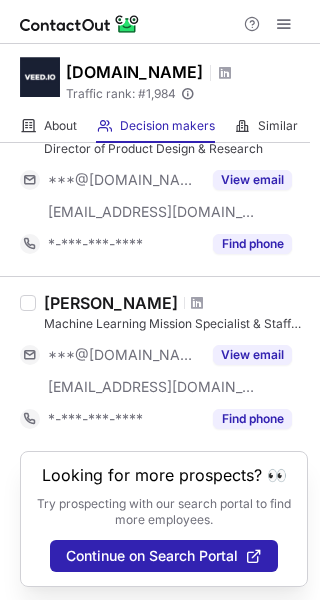 scroll, scrollTop: 1532, scrollLeft: 0, axis: vertical 